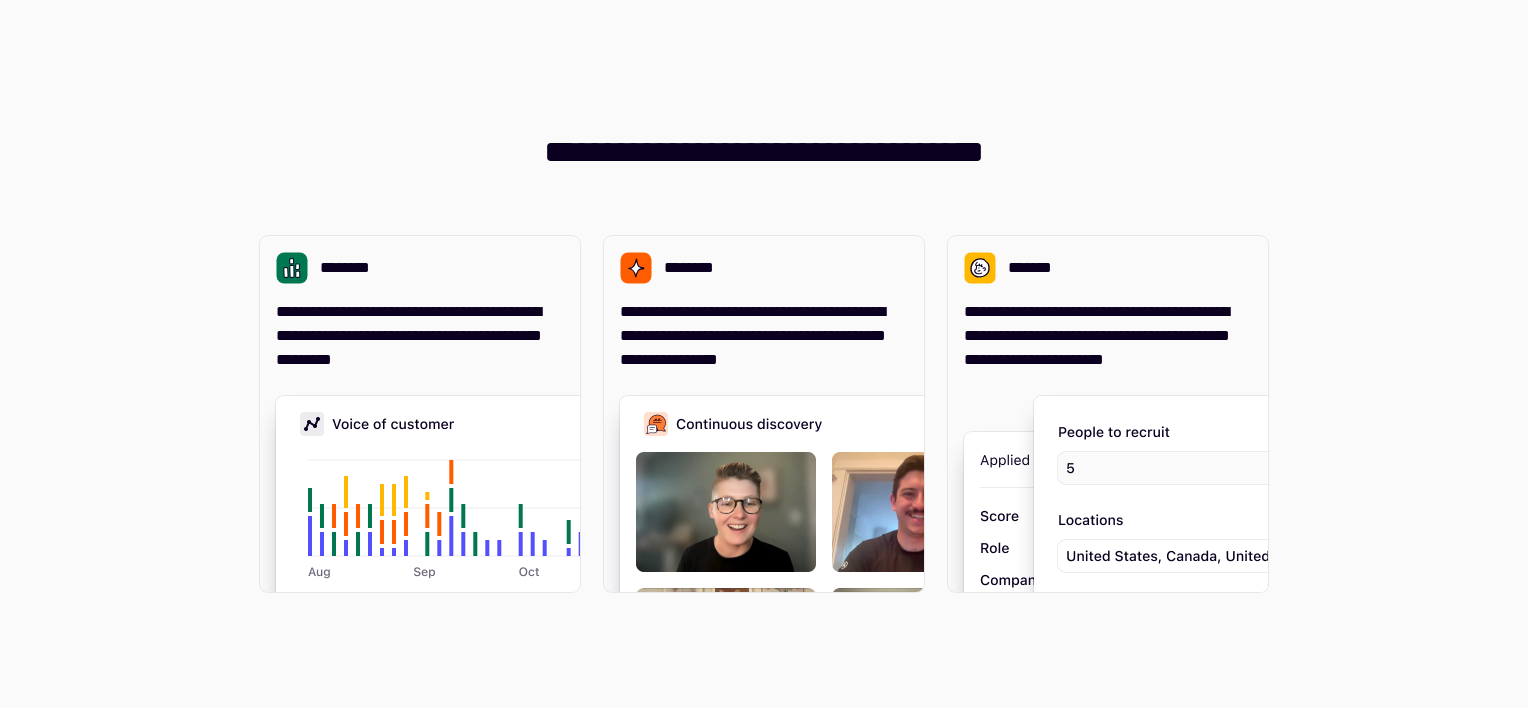 scroll, scrollTop: 0, scrollLeft: 0, axis: both 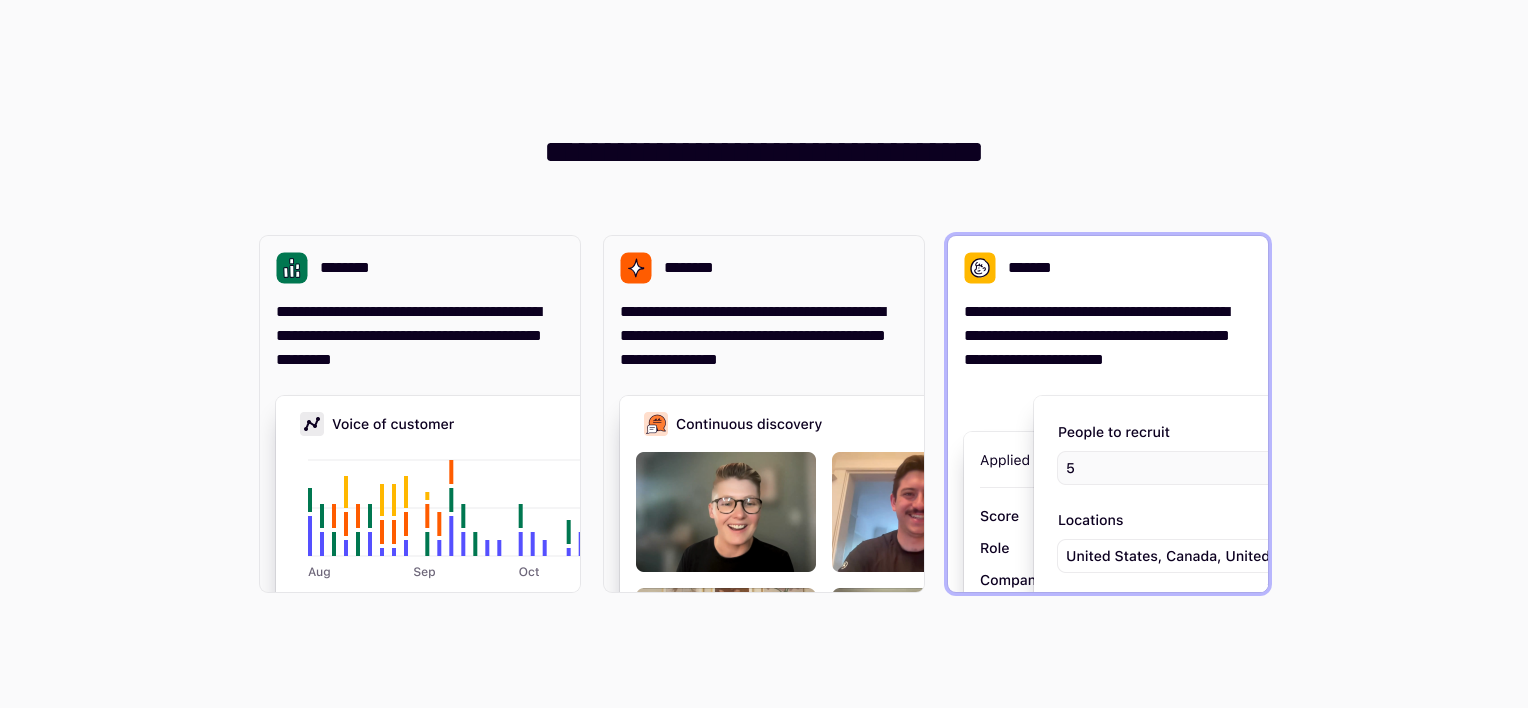click on "**********" at bounding box center (1108, 414) 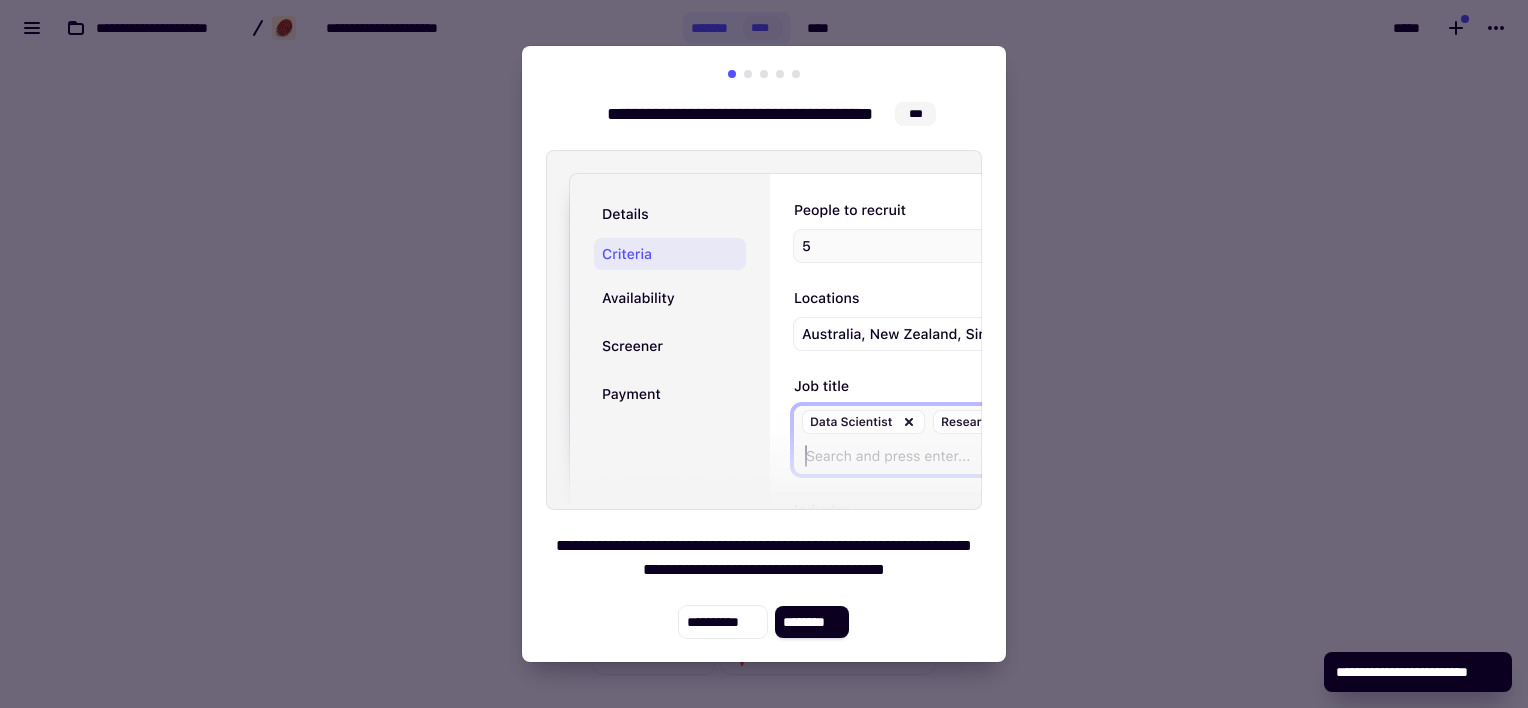 click on "**********" at bounding box center [764, 354] 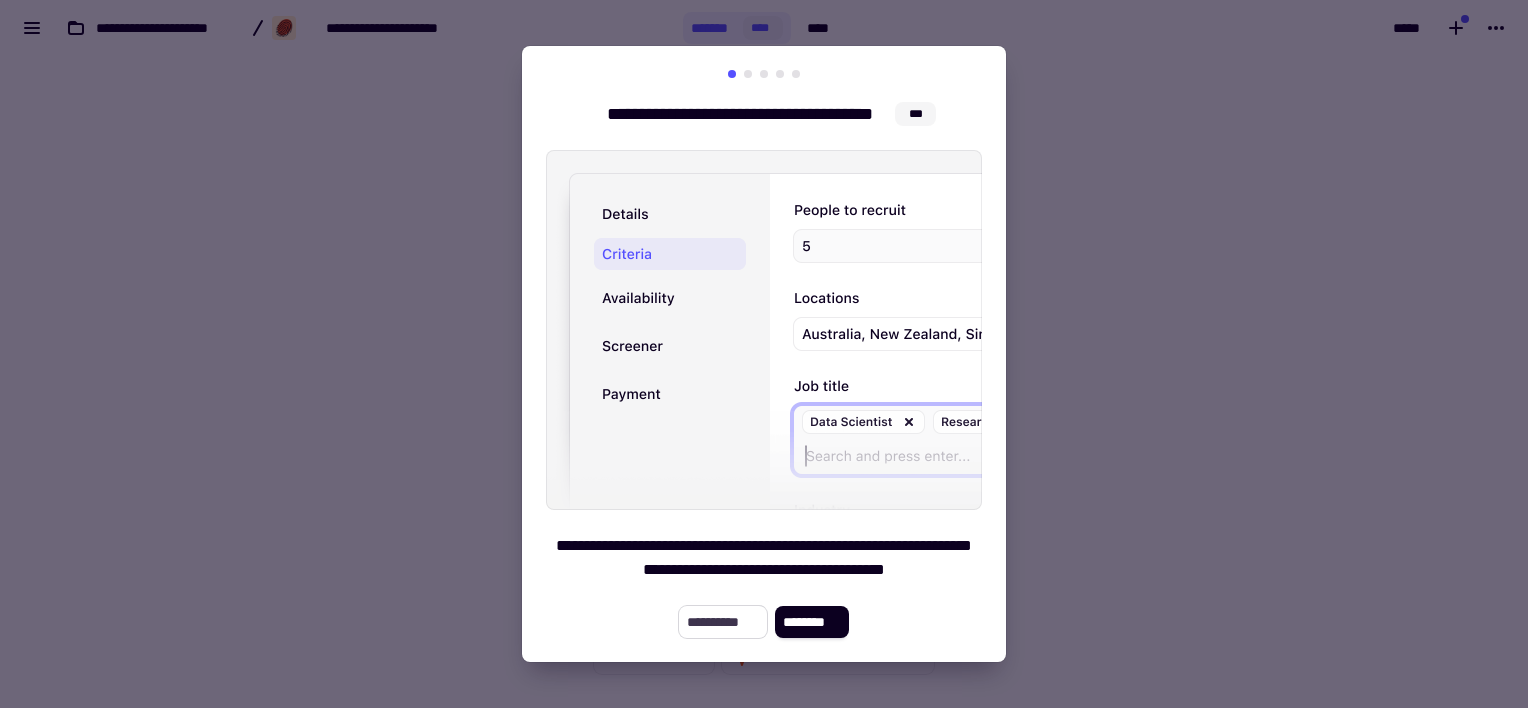 click on "**********" 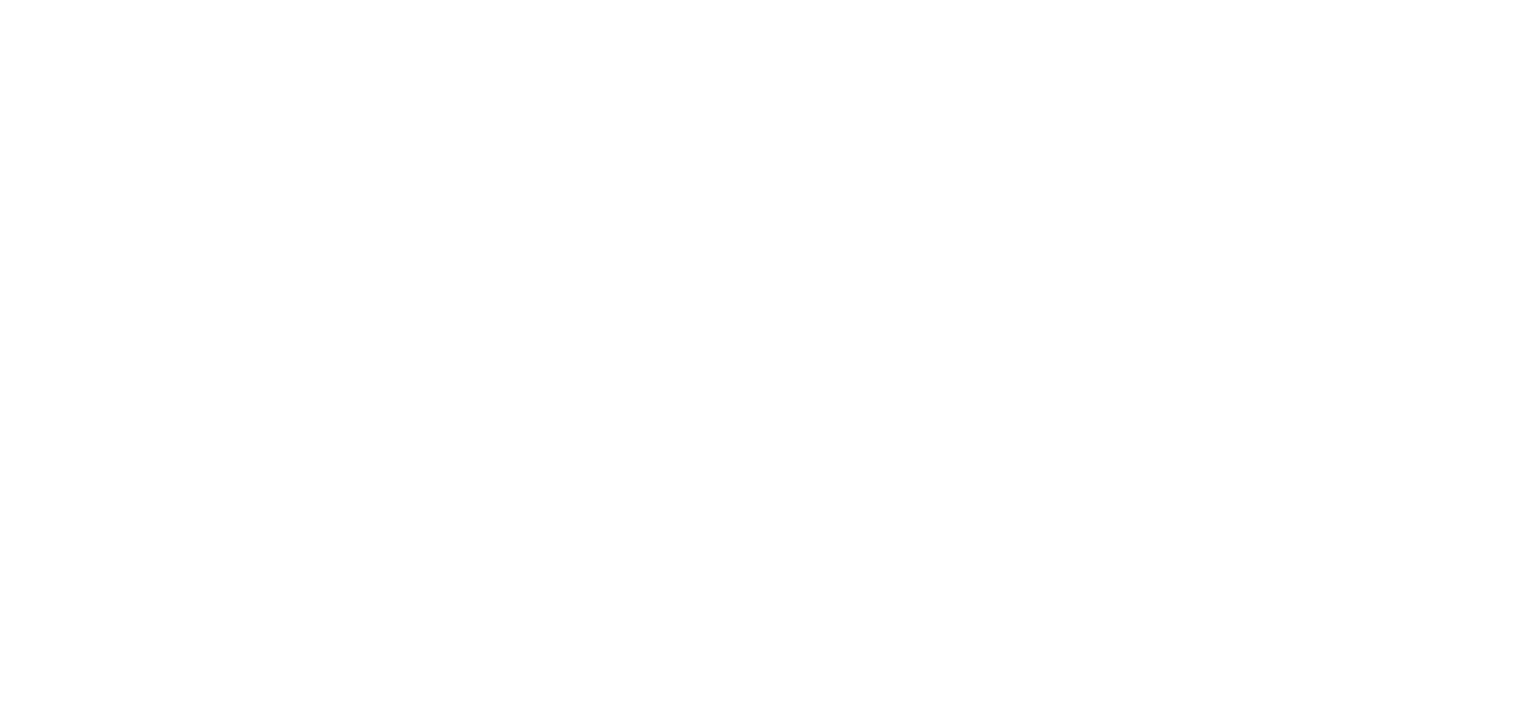 scroll, scrollTop: 0, scrollLeft: 0, axis: both 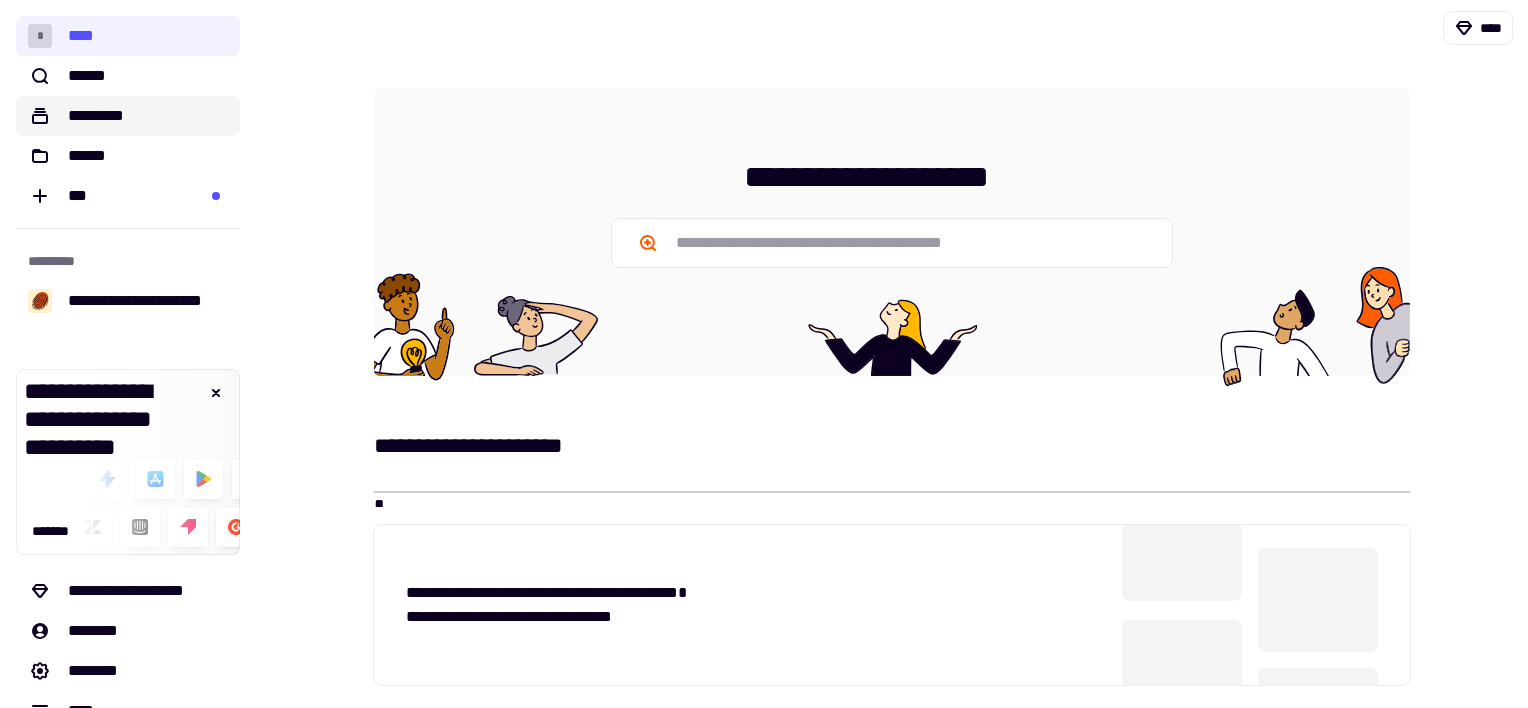 click on "*********" 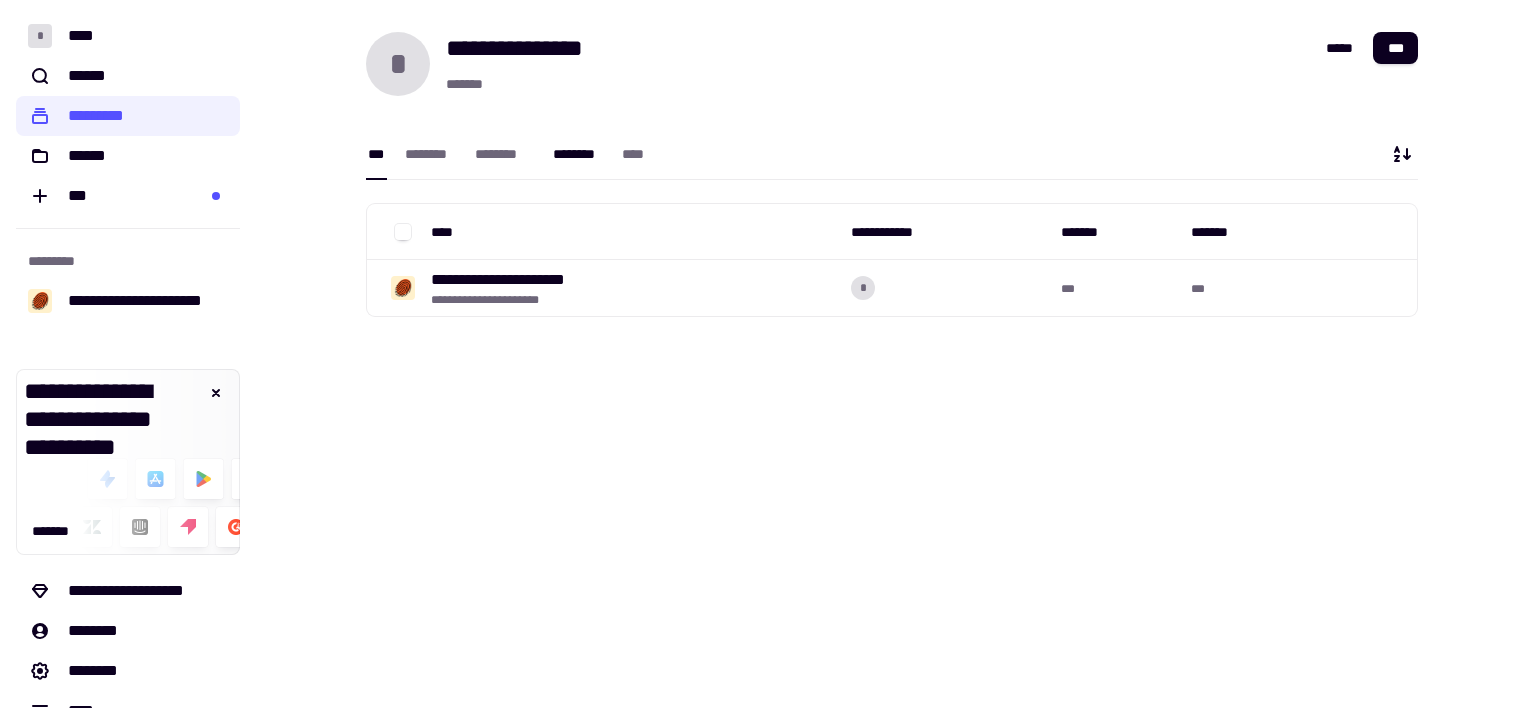 click on "********" at bounding box center (578, 154) 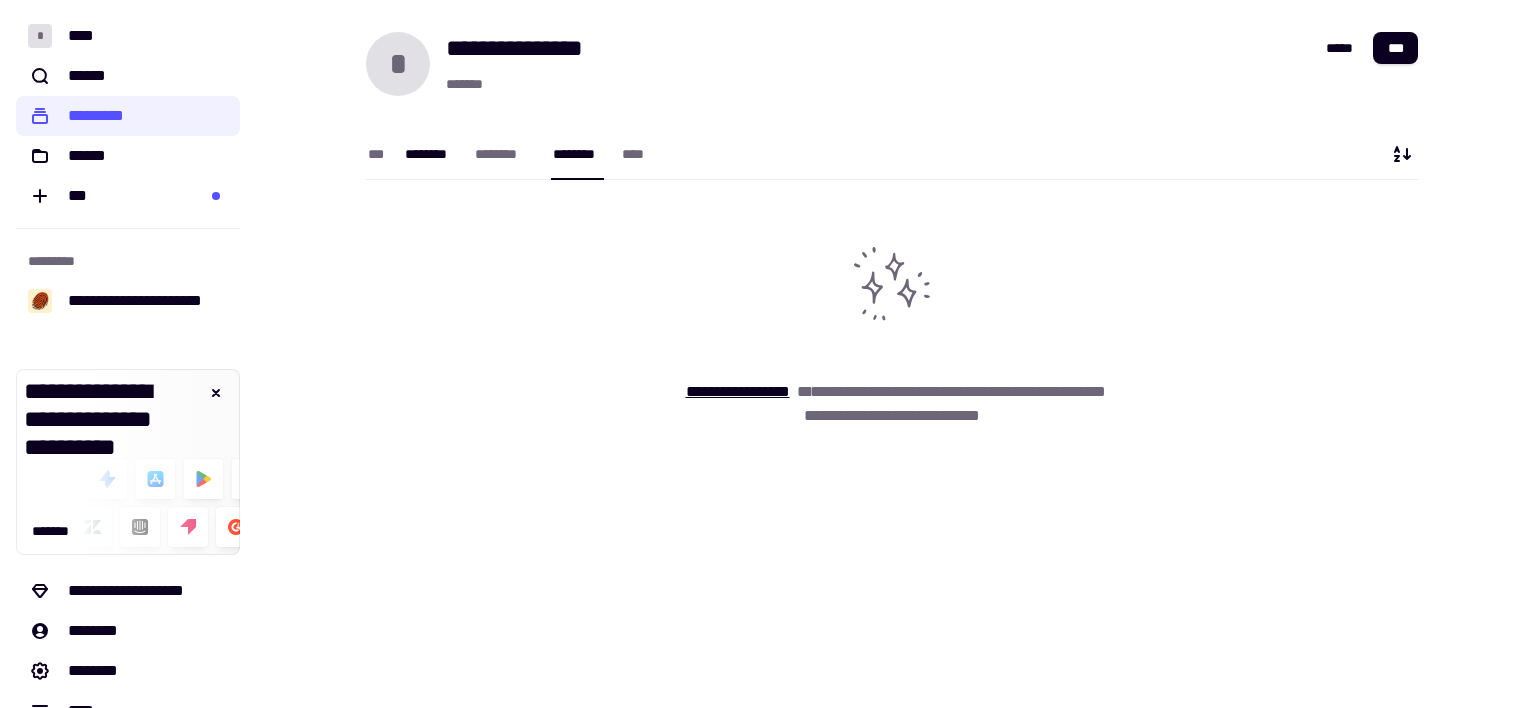 drag, startPoint x: 442, startPoint y: 143, endPoint x: 432, endPoint y: 152, distance: 13.453624 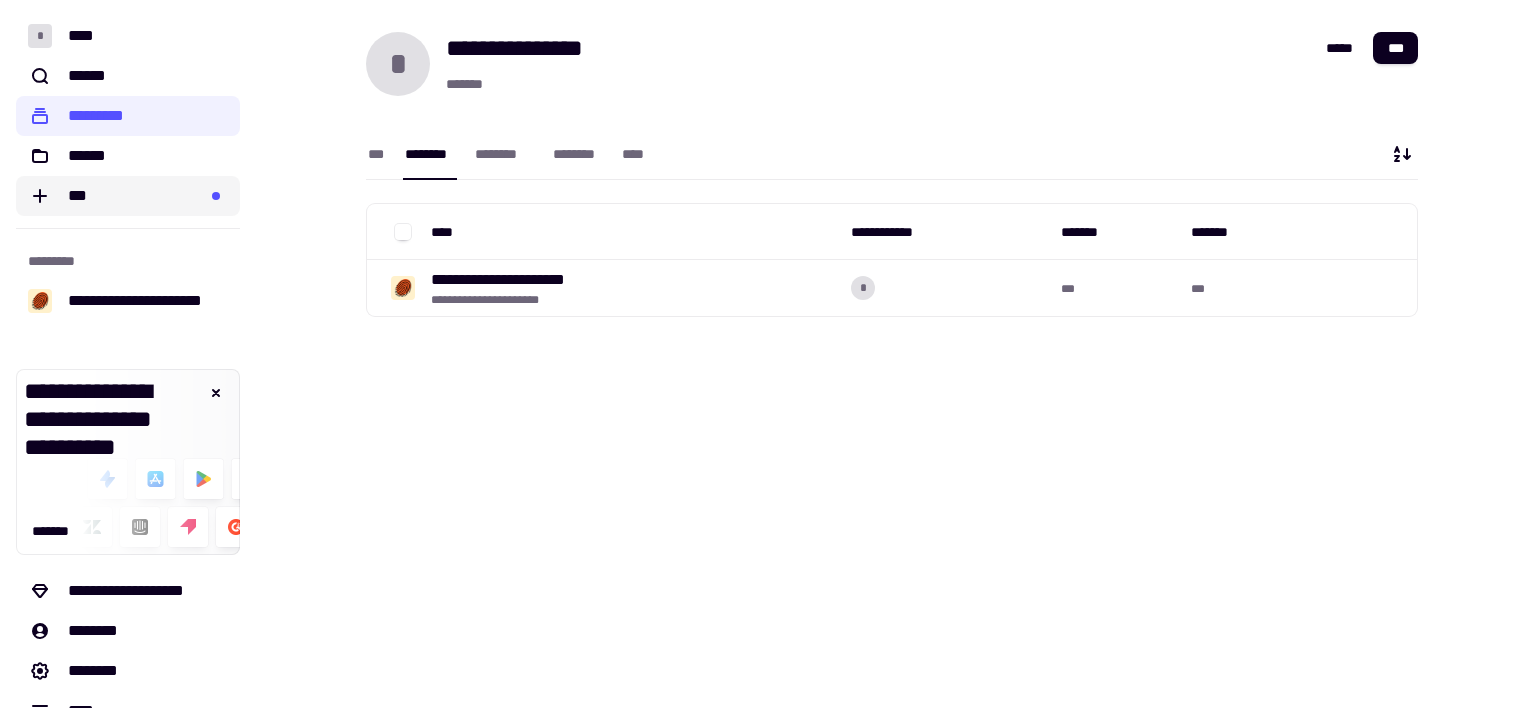 click on "***" 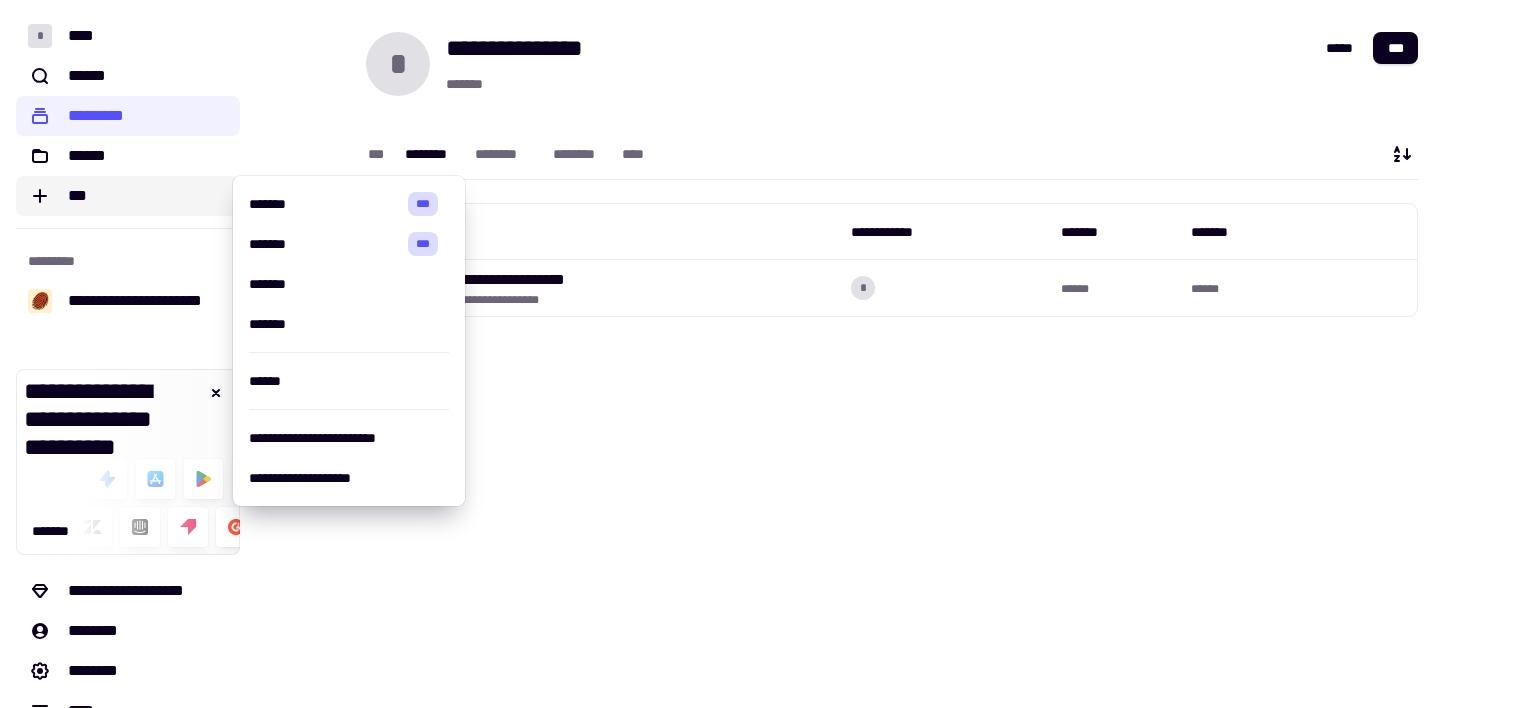 click on "***" 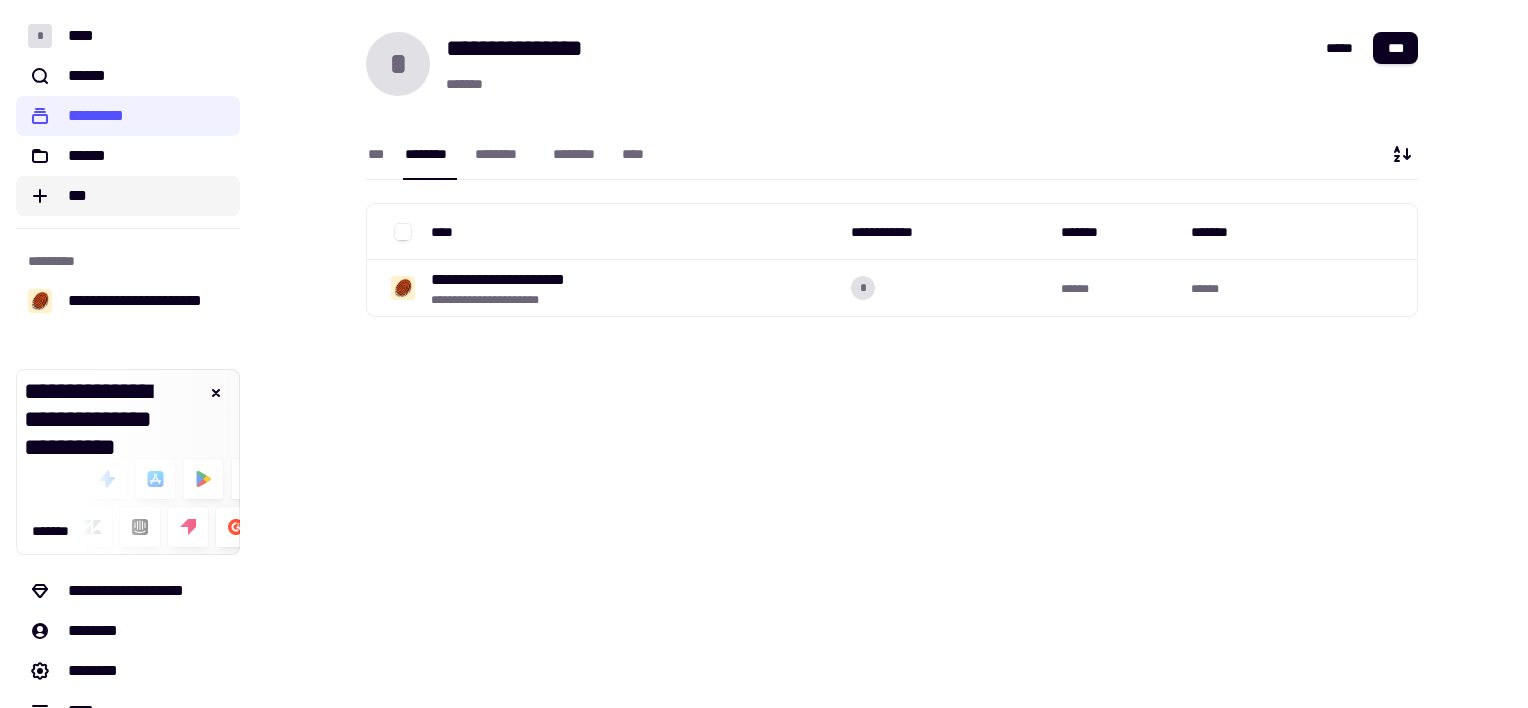 click on "***" 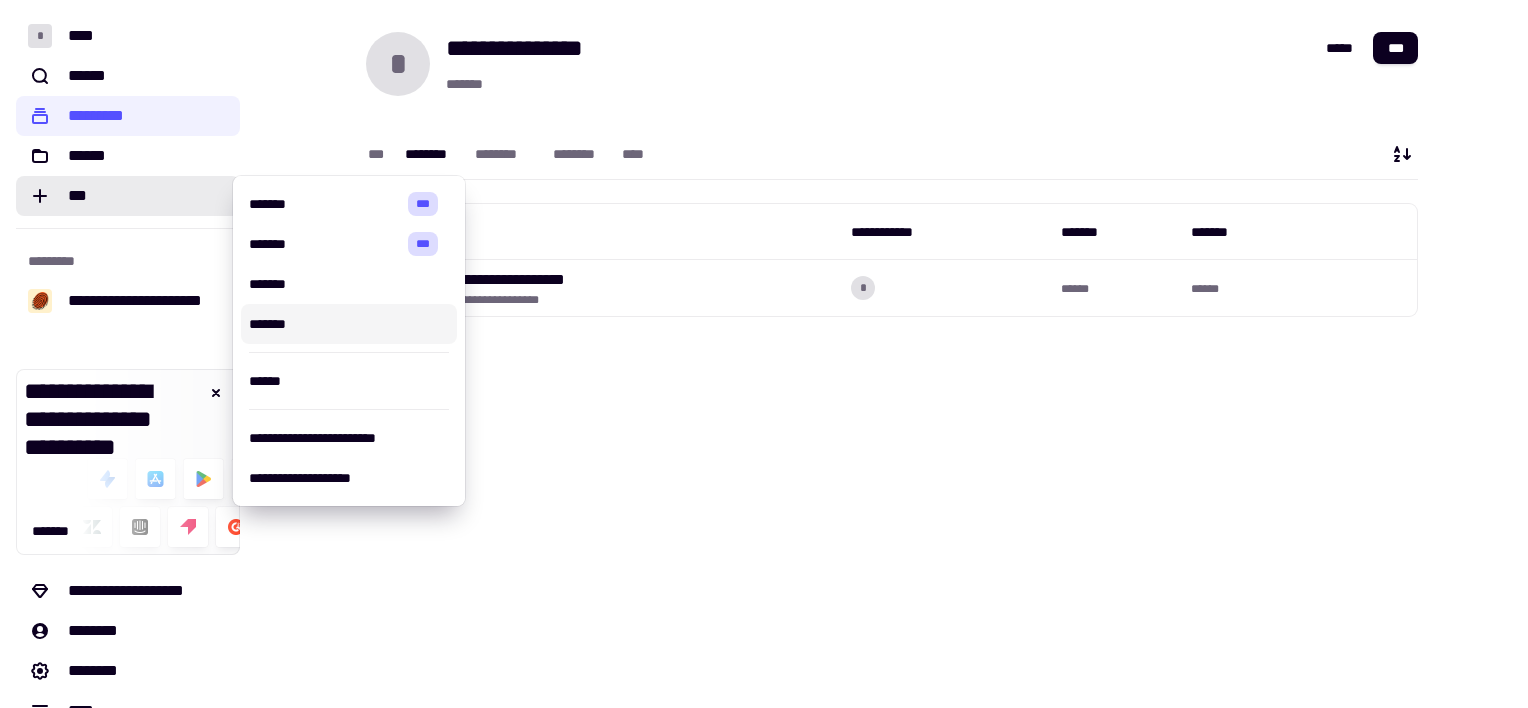 click on "**********" at bounding box center (892, 354) 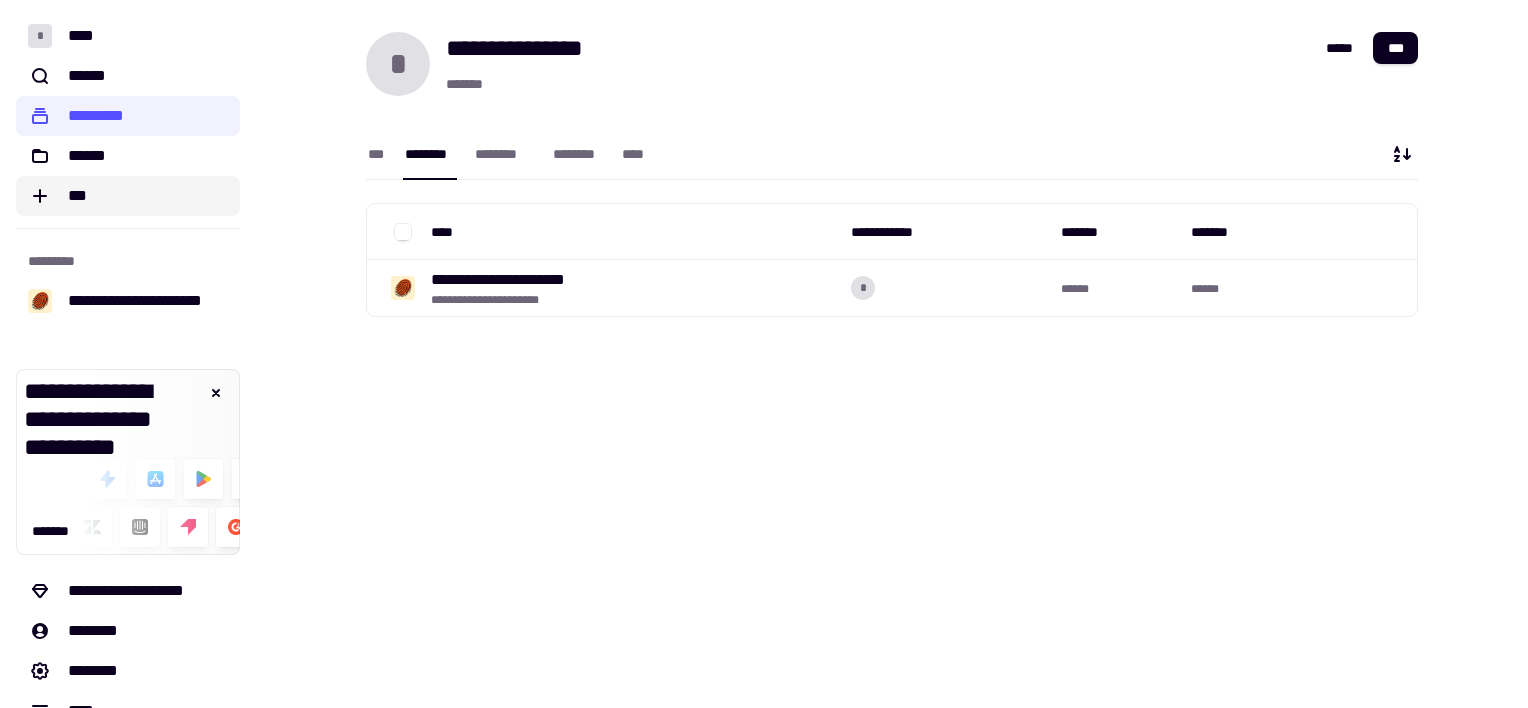 click on "***" 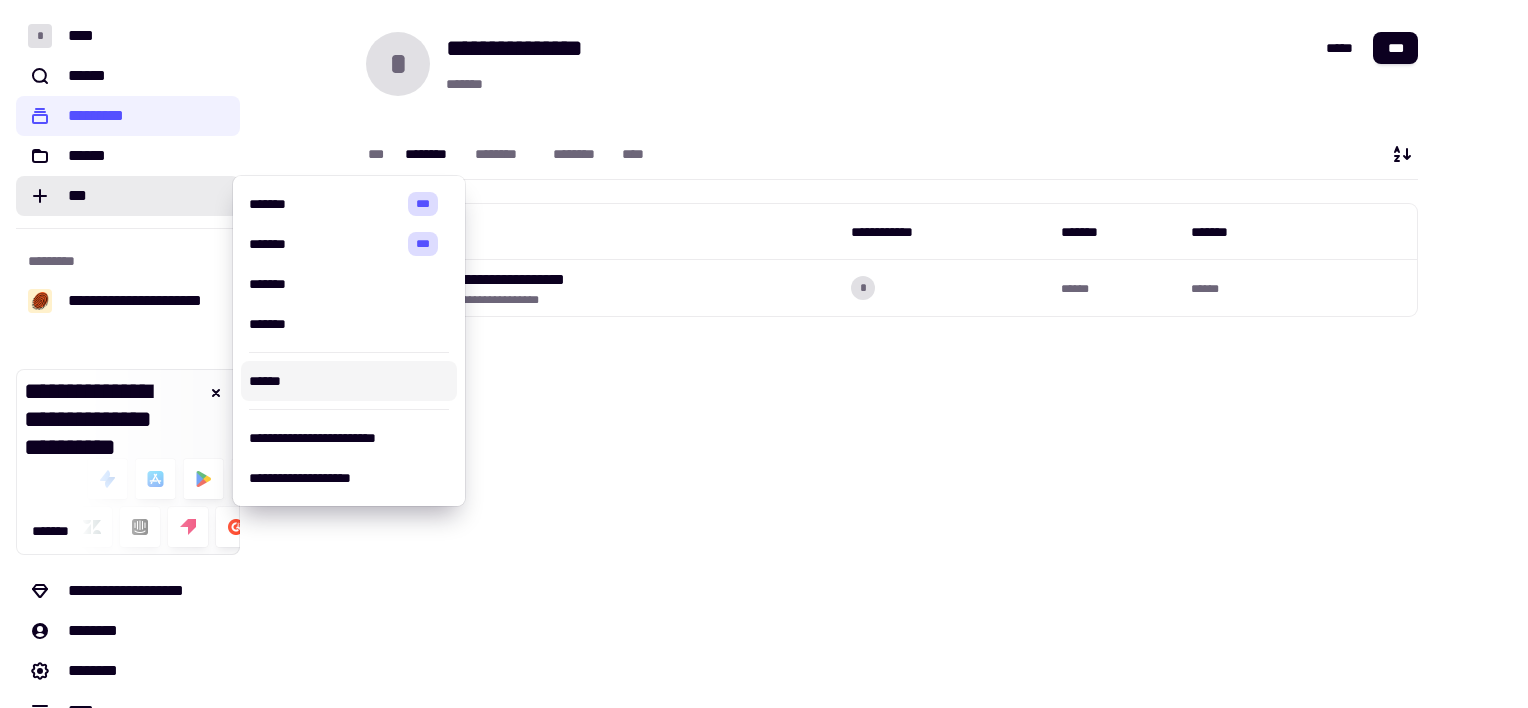 click on "**********" at bounding box center (892, 354) 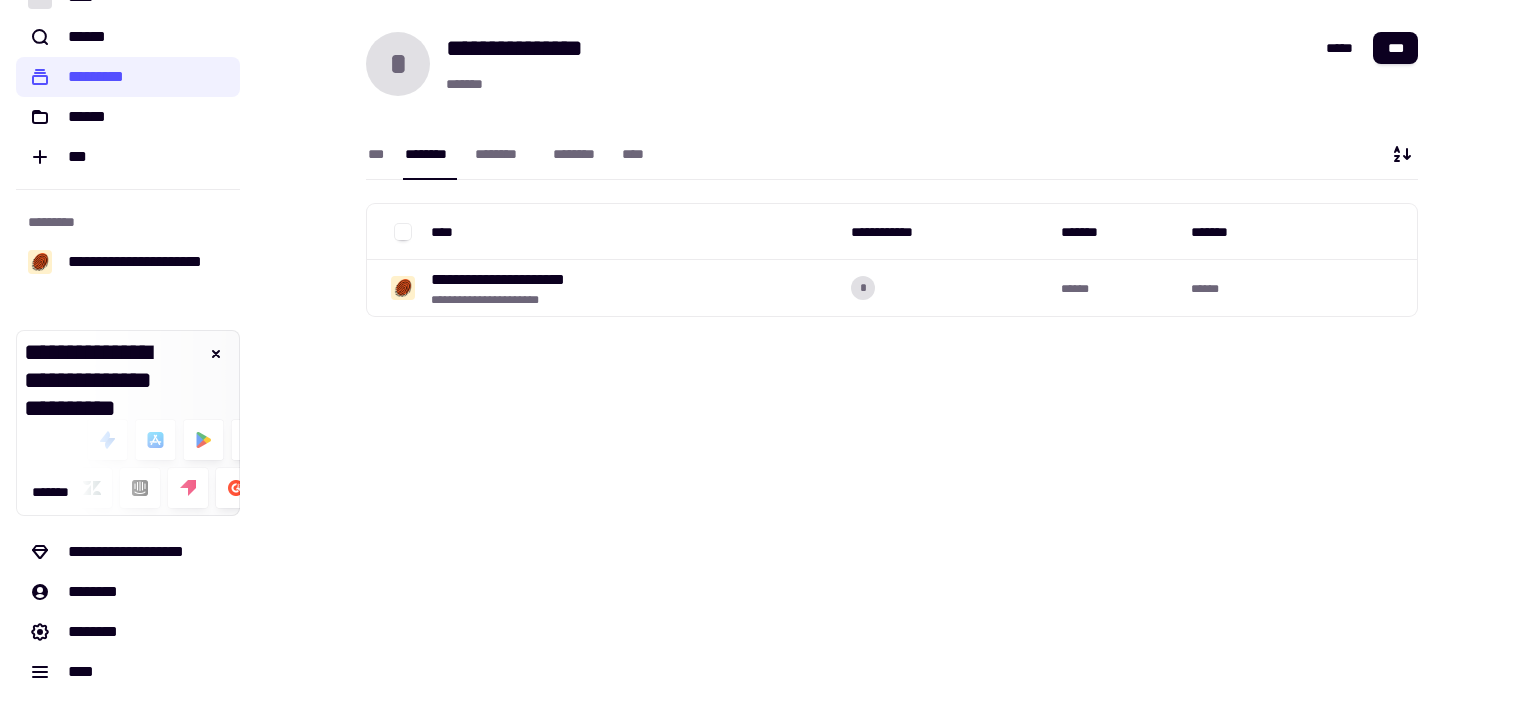scroll, scrollTop: 0, scrollLeft: 0, axis: both 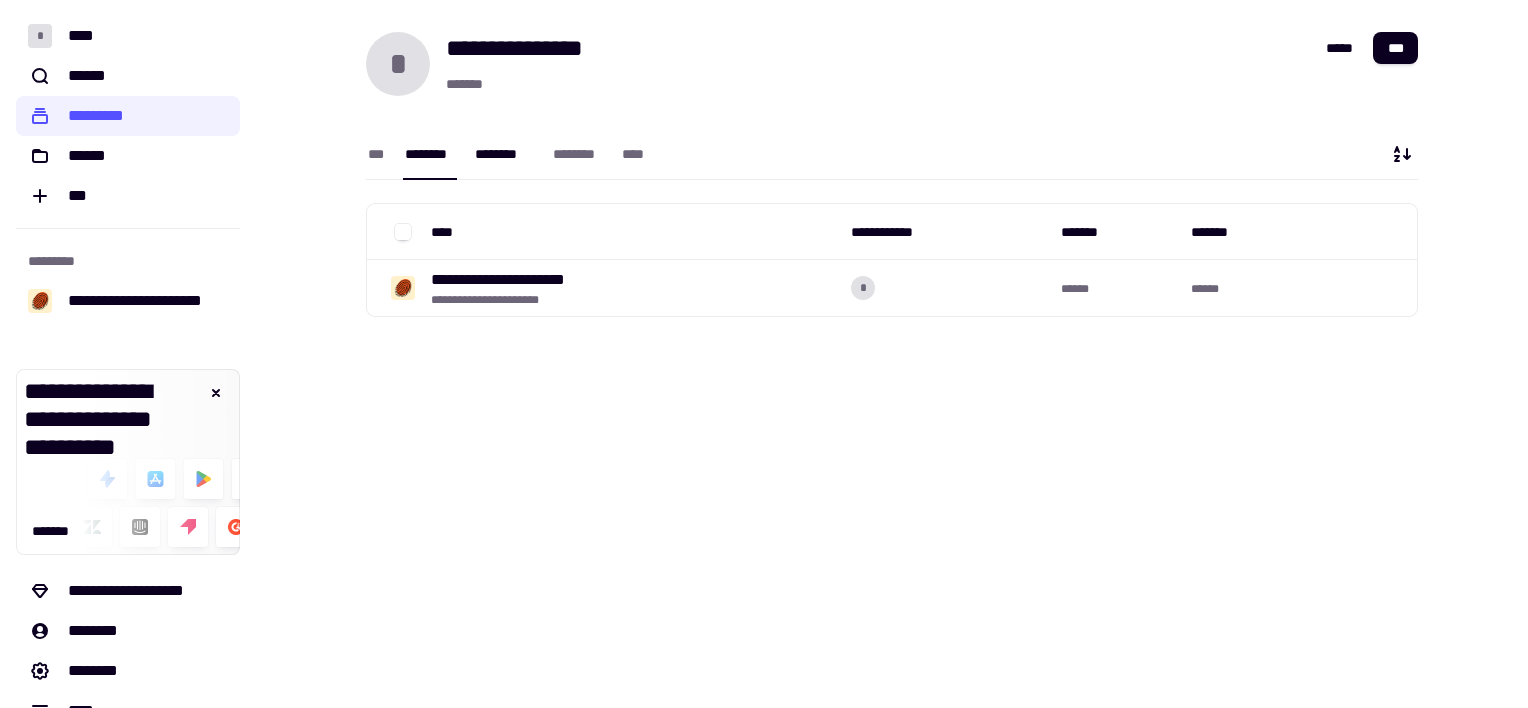 click on "********" at bounding box center (504, 154) 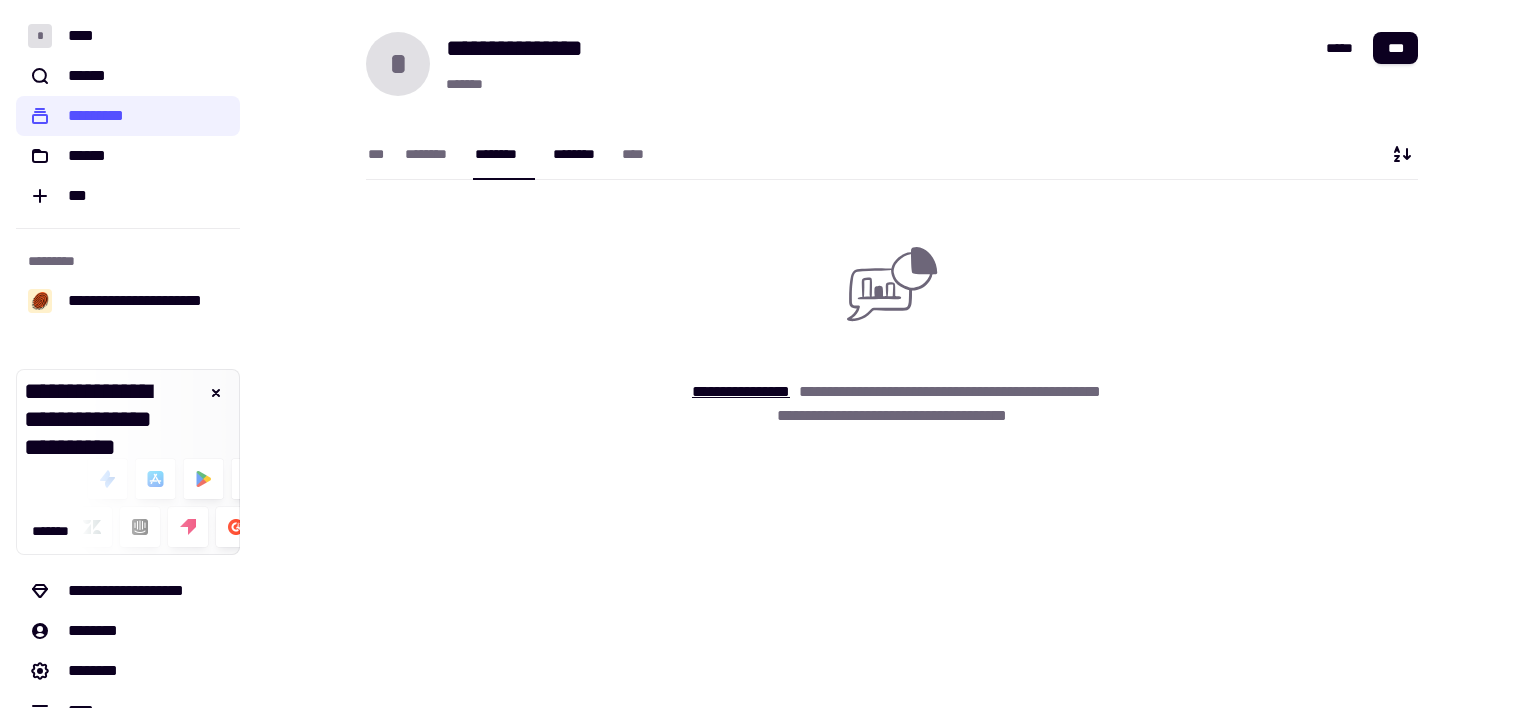 click on "********" at bounding box center [578, 154] 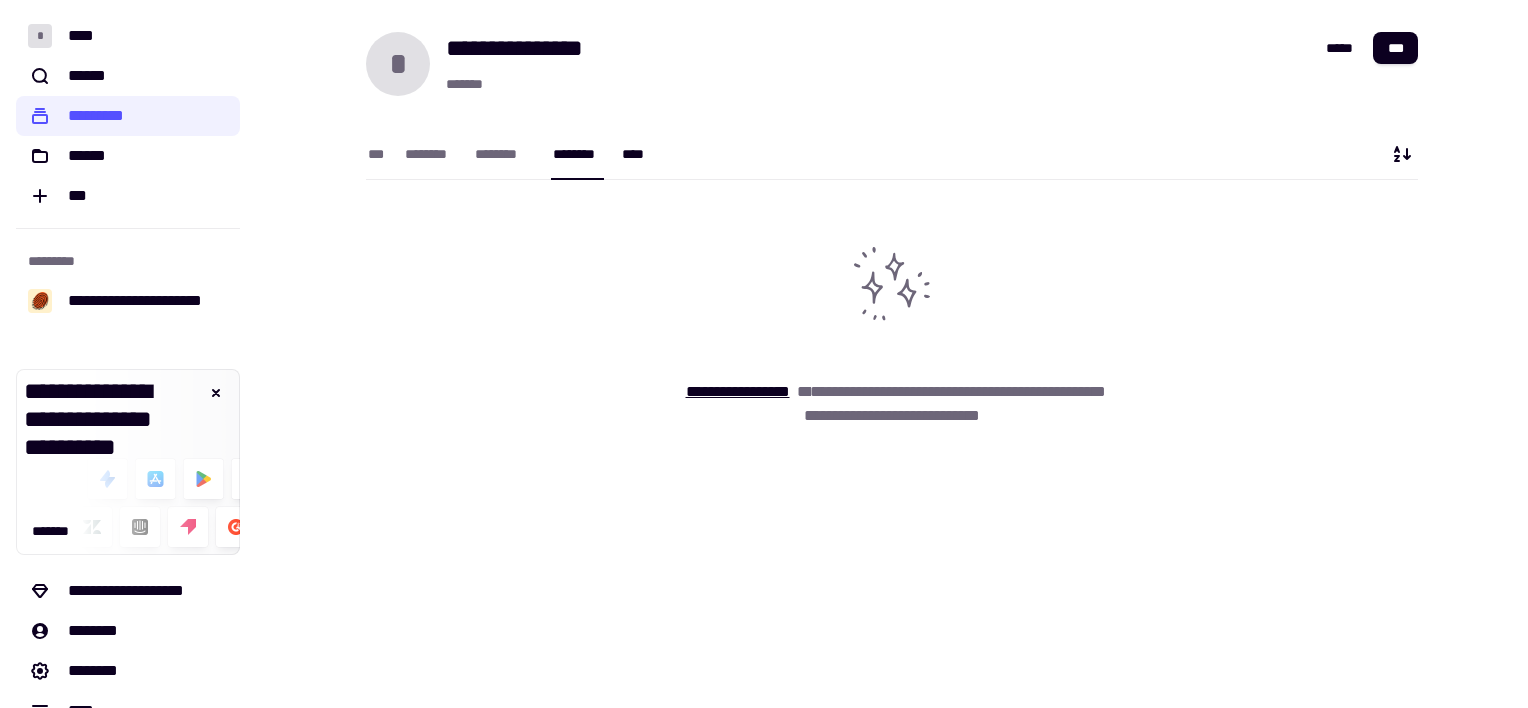 click on "****" at bounding box center [637, 154] 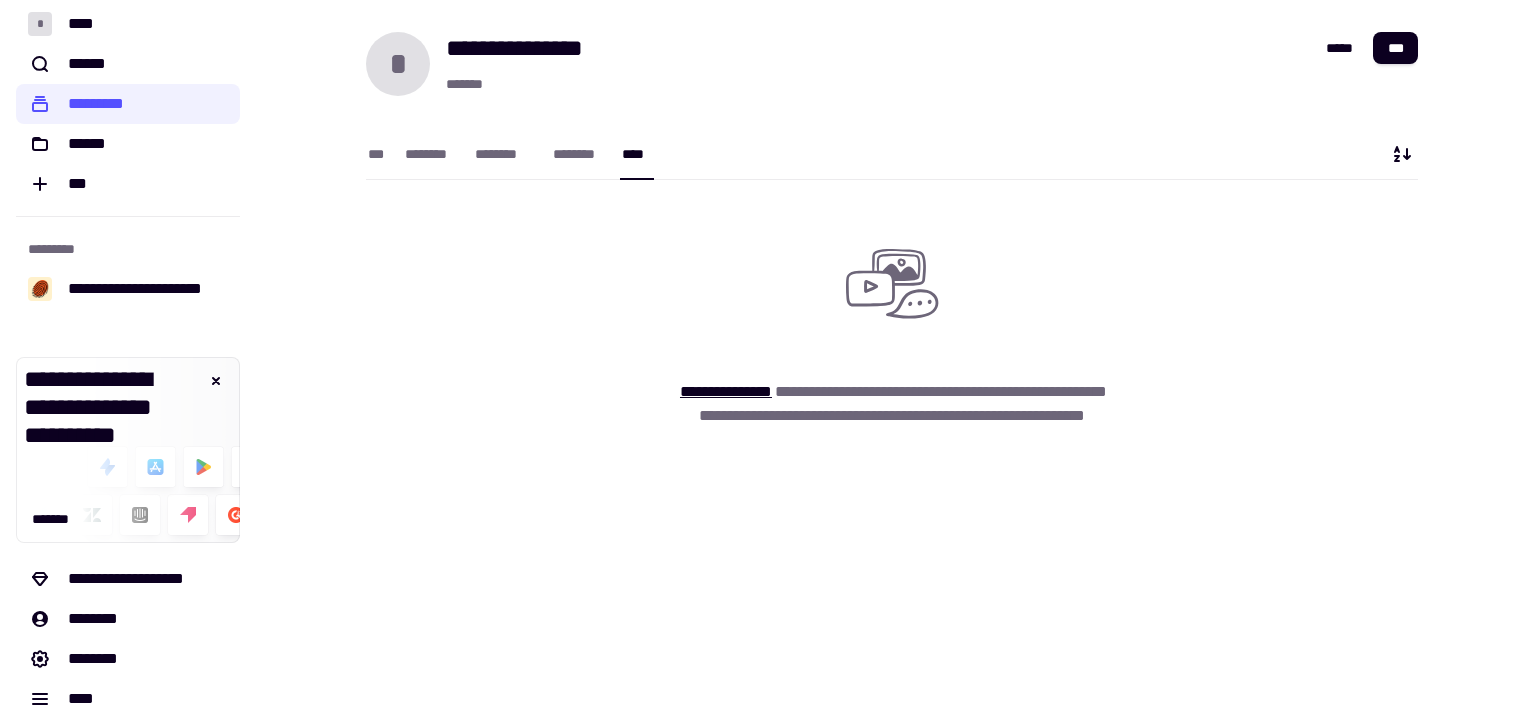scroll, scrollTop: 0, scrollLeft: 0, axis: both 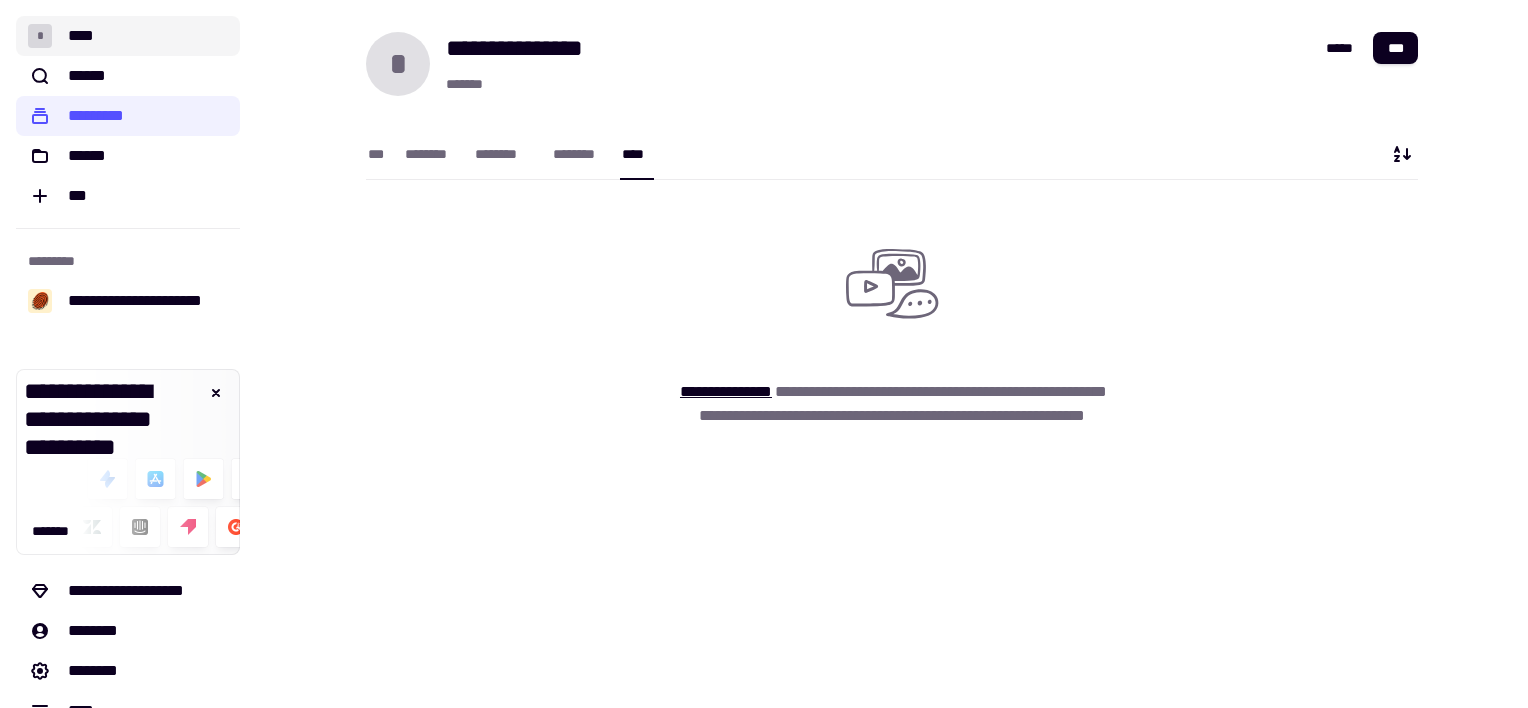 click on "* ****" 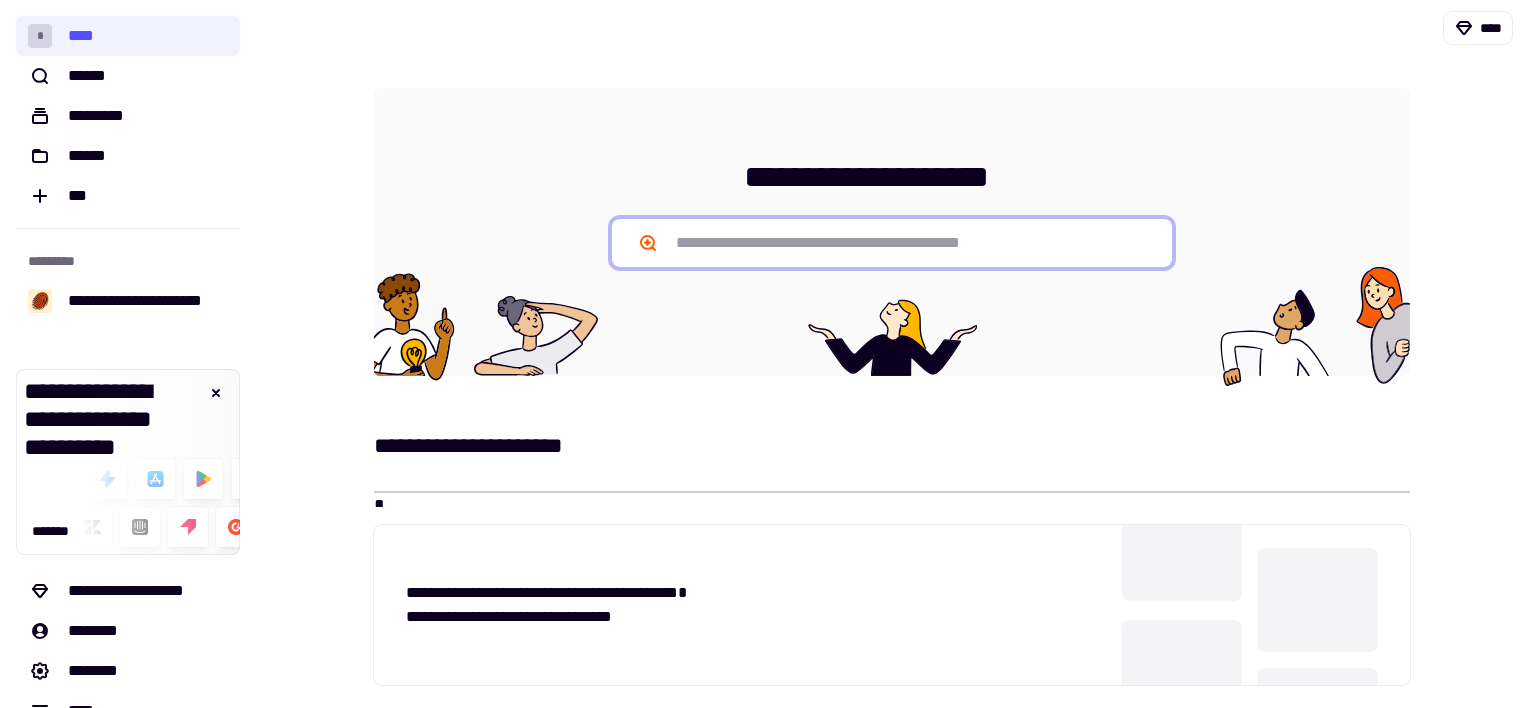 click at bounding box center (892, 243) 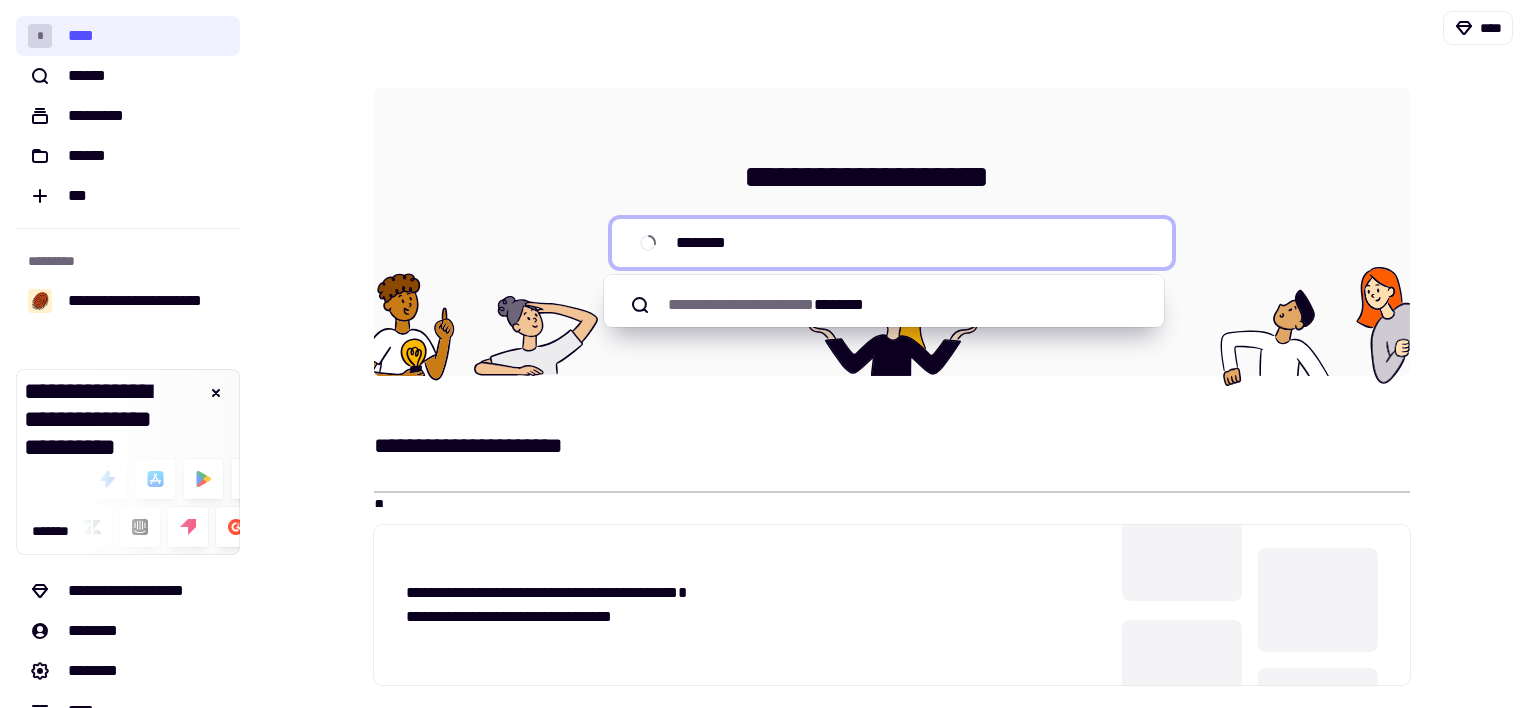 type on "*********" 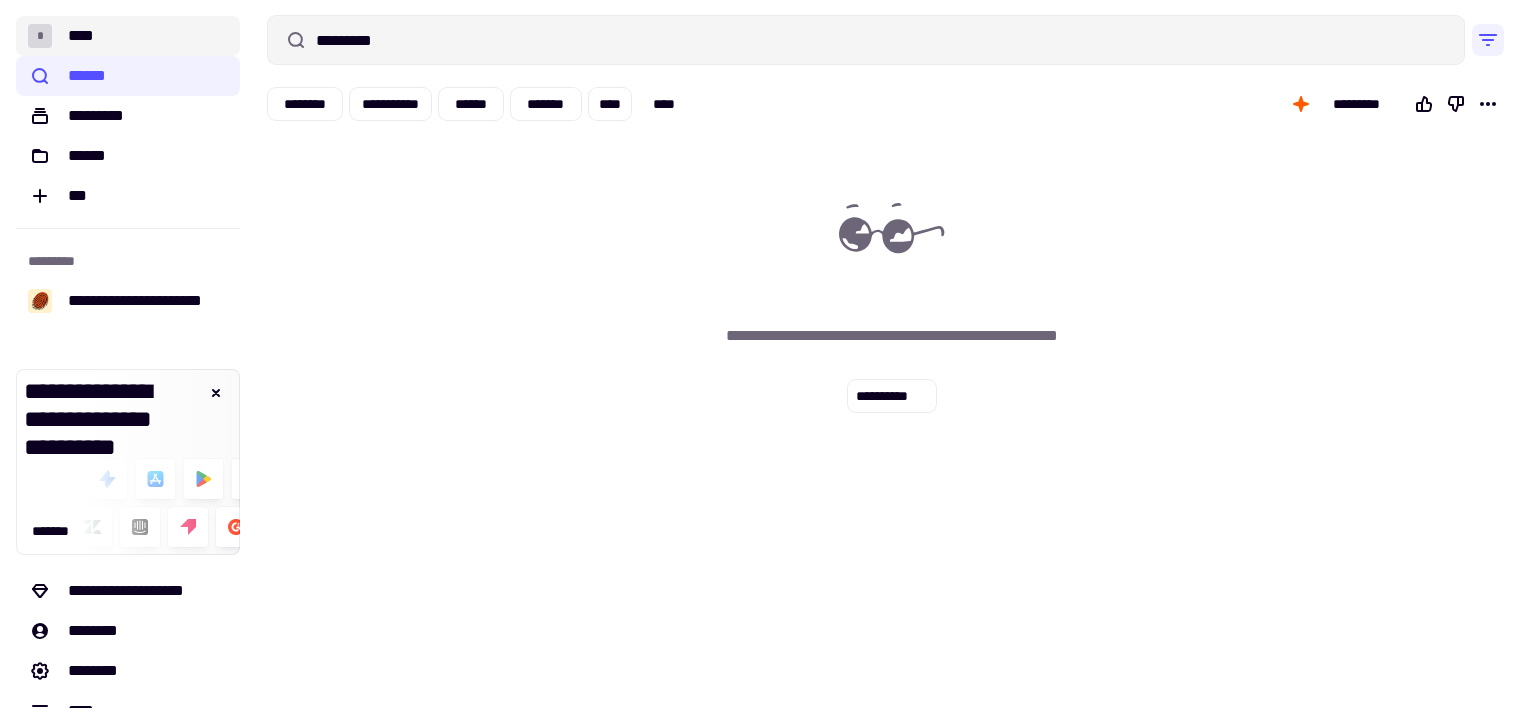 click on "* ****" 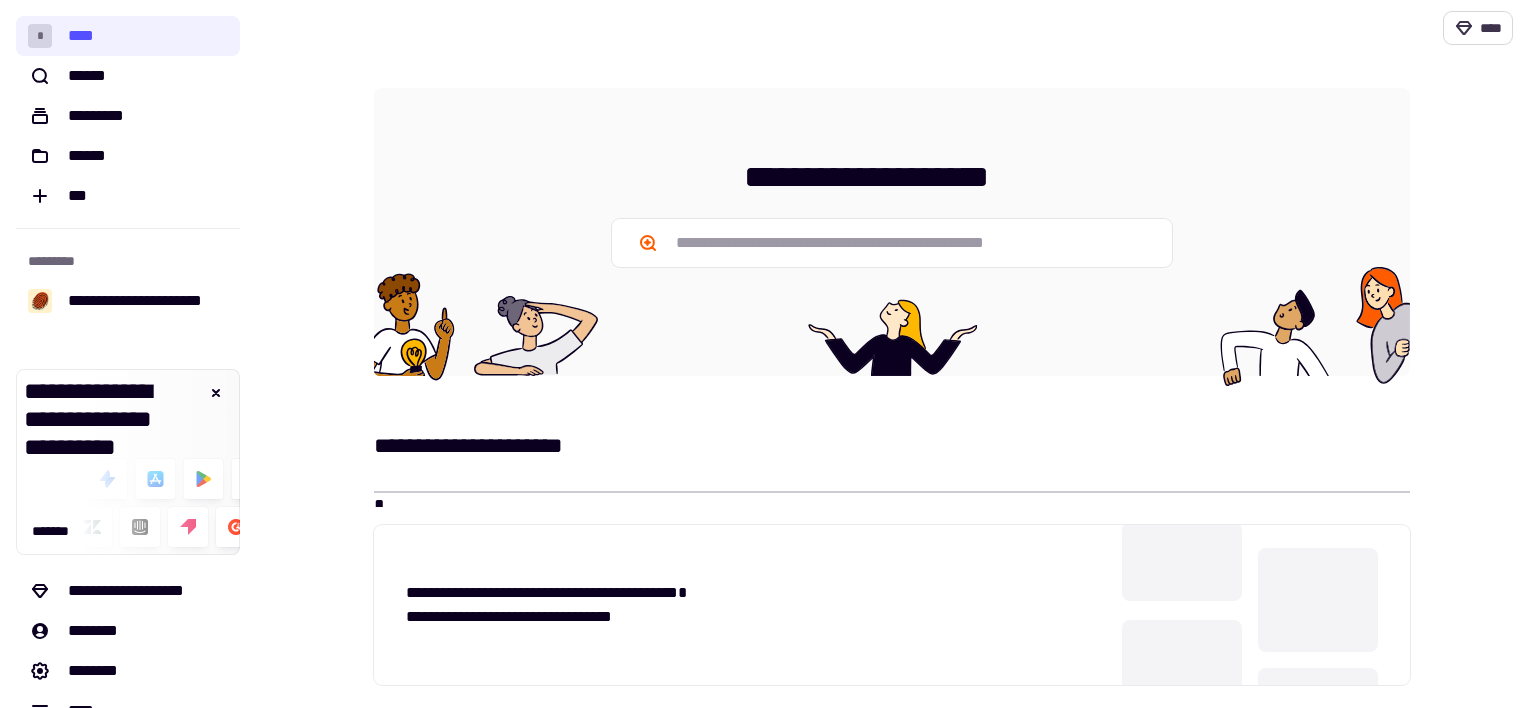 click on "****" 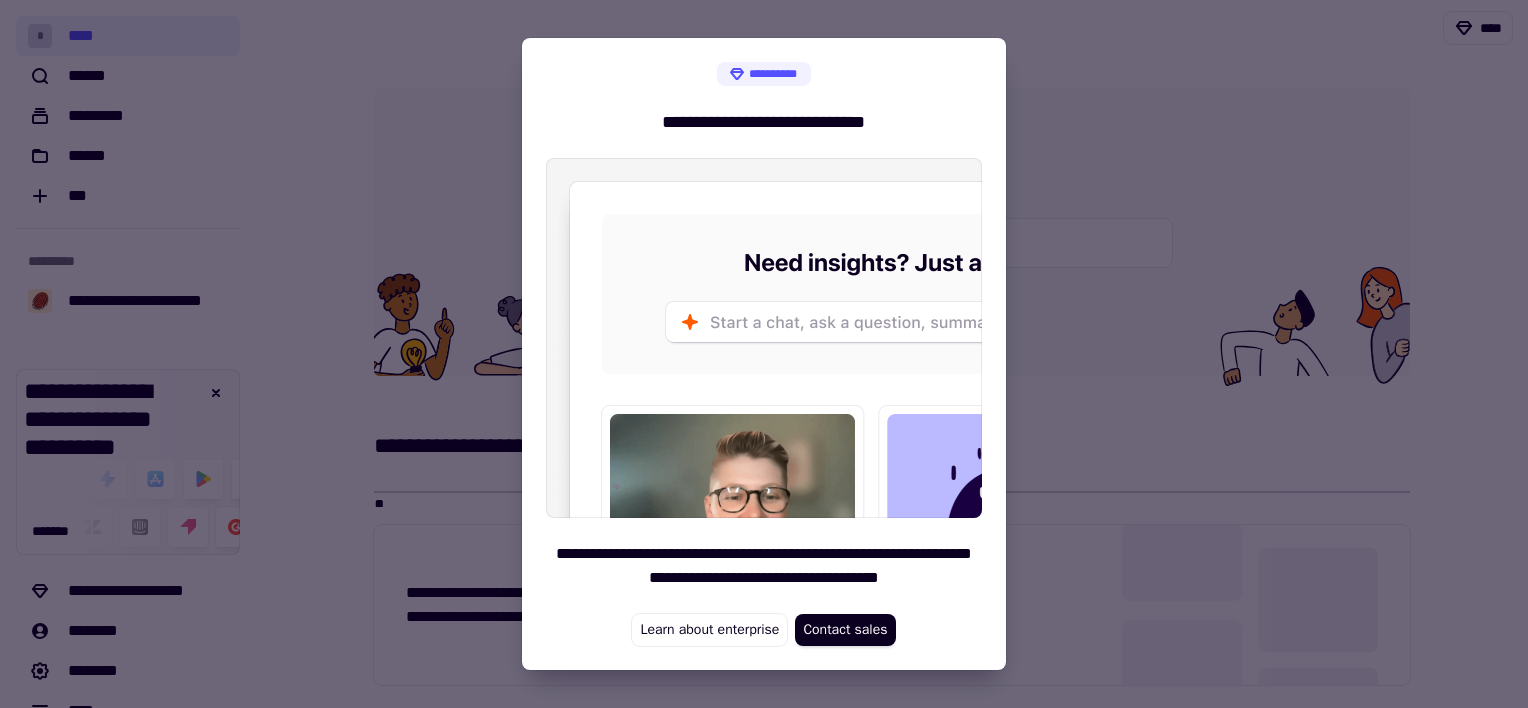 drag, startPoint x: 1095, startPoint y: 61, endPoint x: 1182, endPoint y: 36, distance: 90.52071 